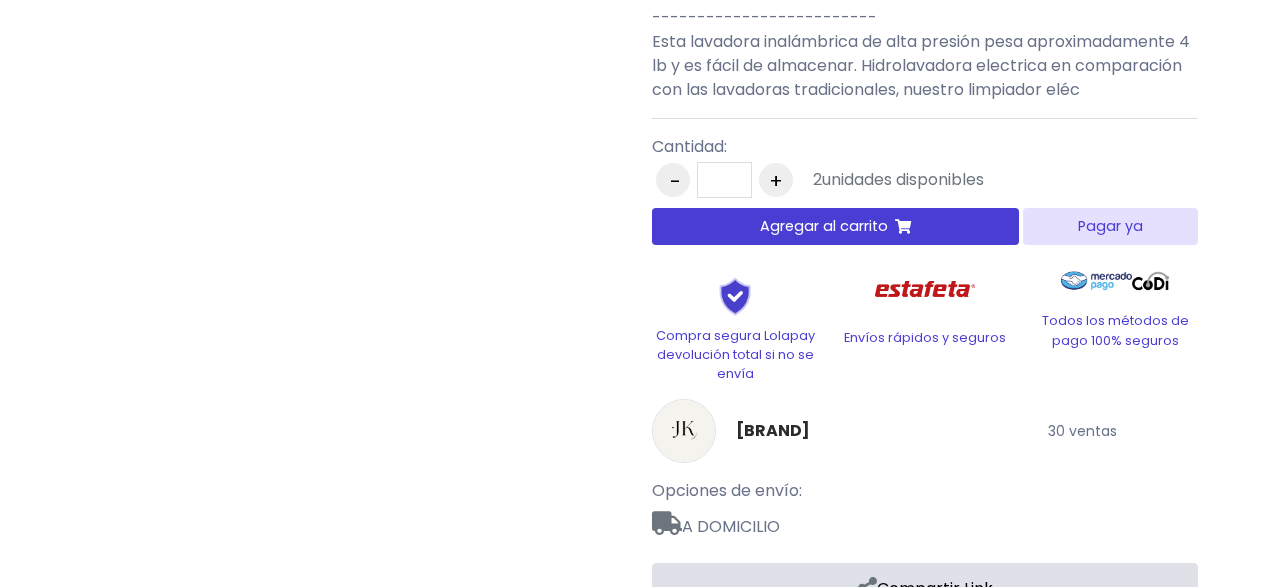 scroll, scrollTop: 1152, scrollLeft: 0, axis: vertical 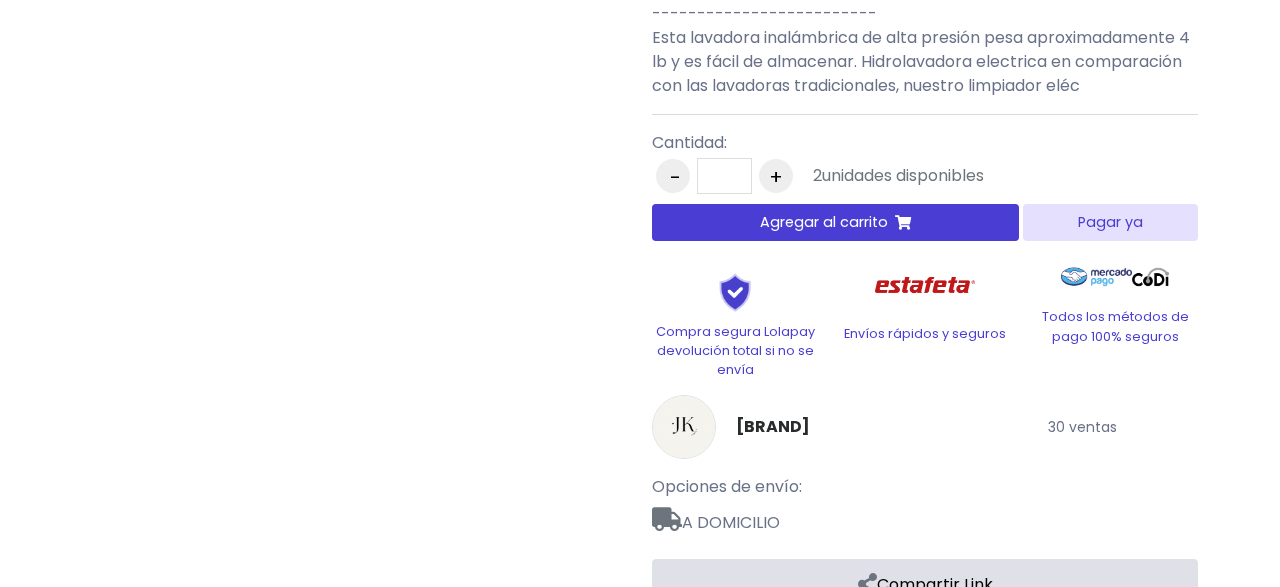 click on "Pagar ya" at bounding box center (1110, 222) 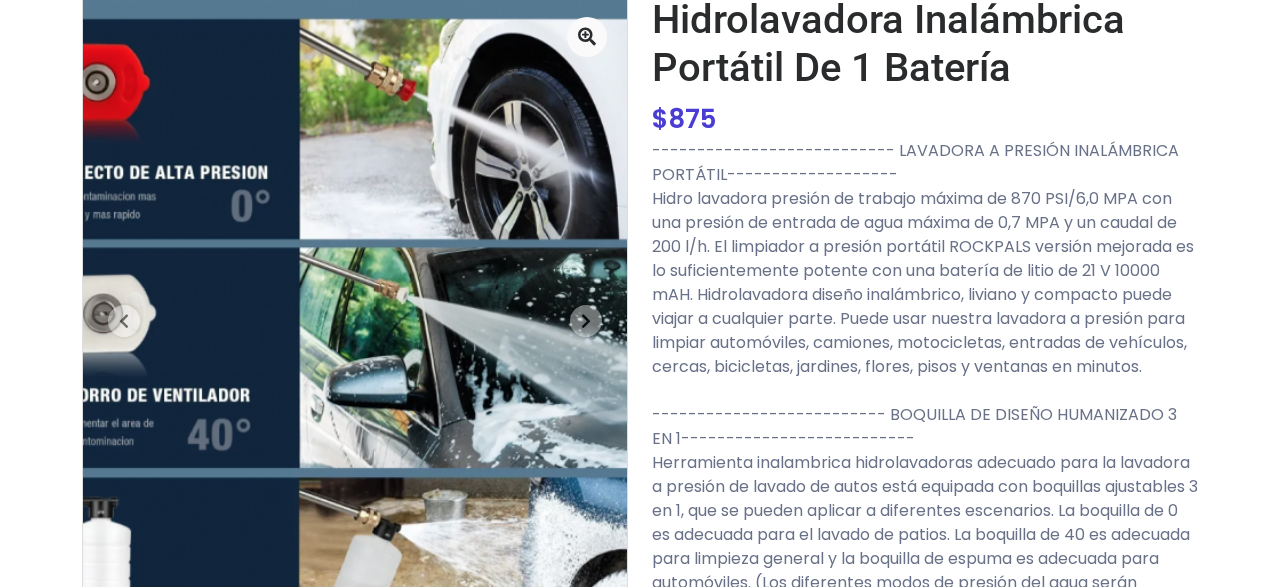 scroll, scrollTop: 18, scrollLeft: 0, axis: vertical 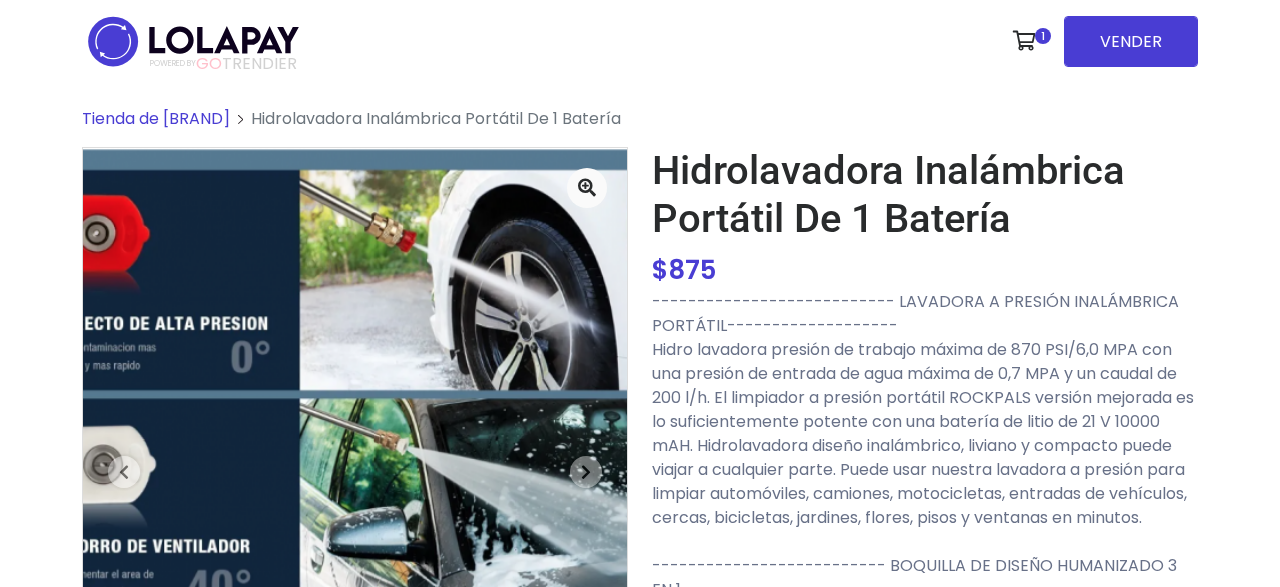 click at bounding box center [193, 41] 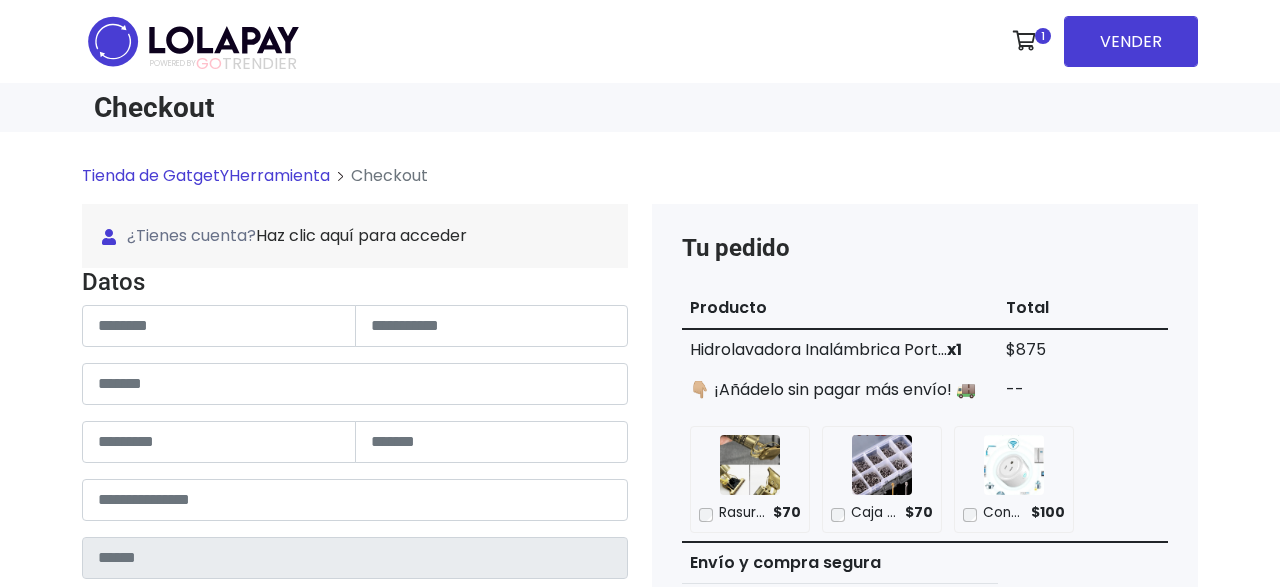 scroll, scrollTop: 0, scrollLeft: 0, axis: both 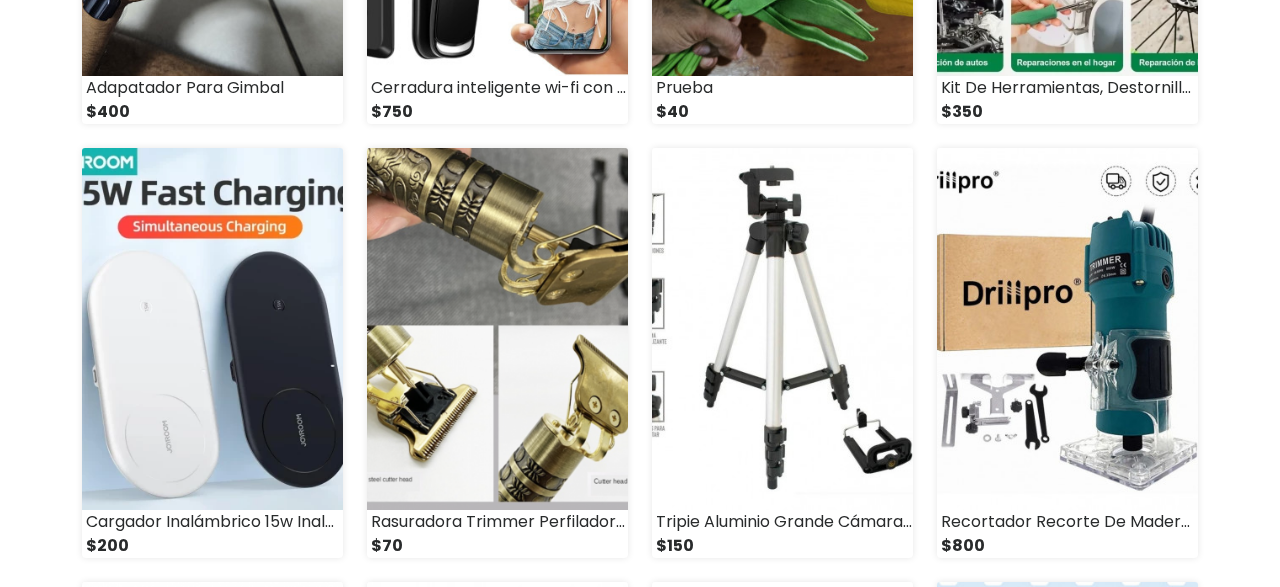 click on "GatgetYHerramienta
Categorías
Ver Todos
Phones" at bounding box center (640, 1197) 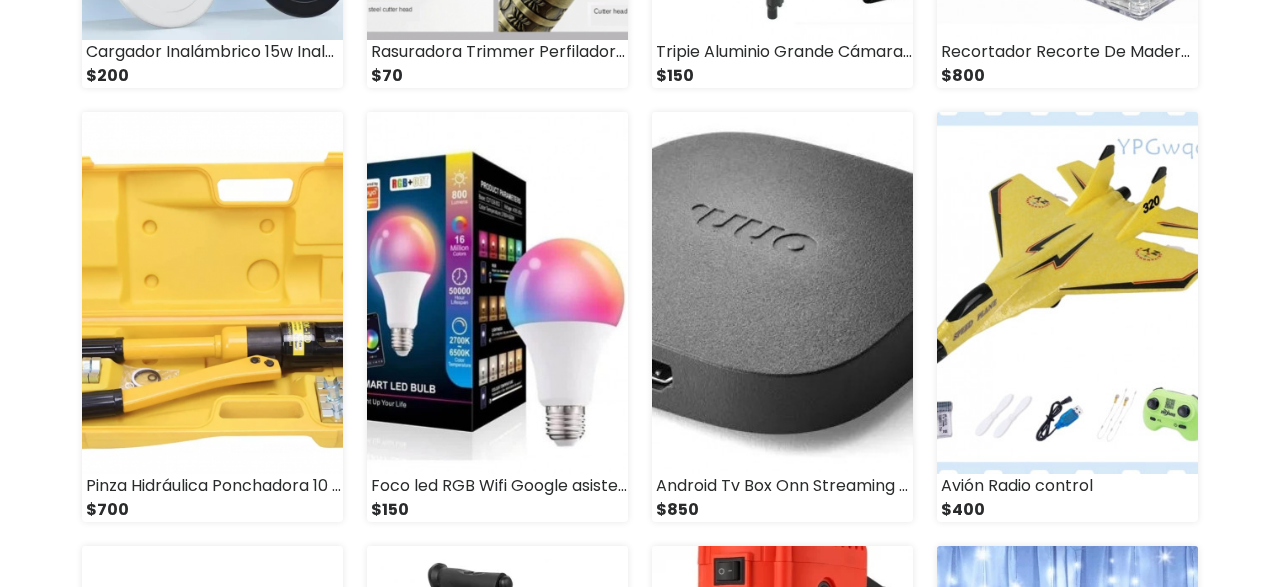 scroll, scrollTop: 3126, scrollLeft: 0, axis: vertical 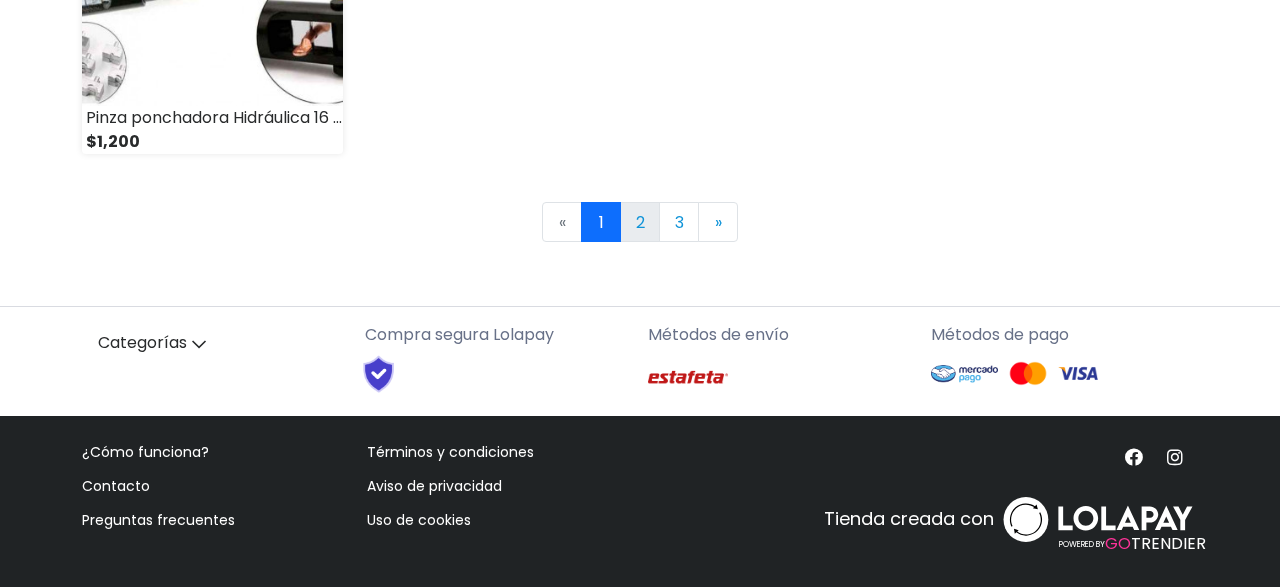 click on "2" at bounding box center [640, 222] 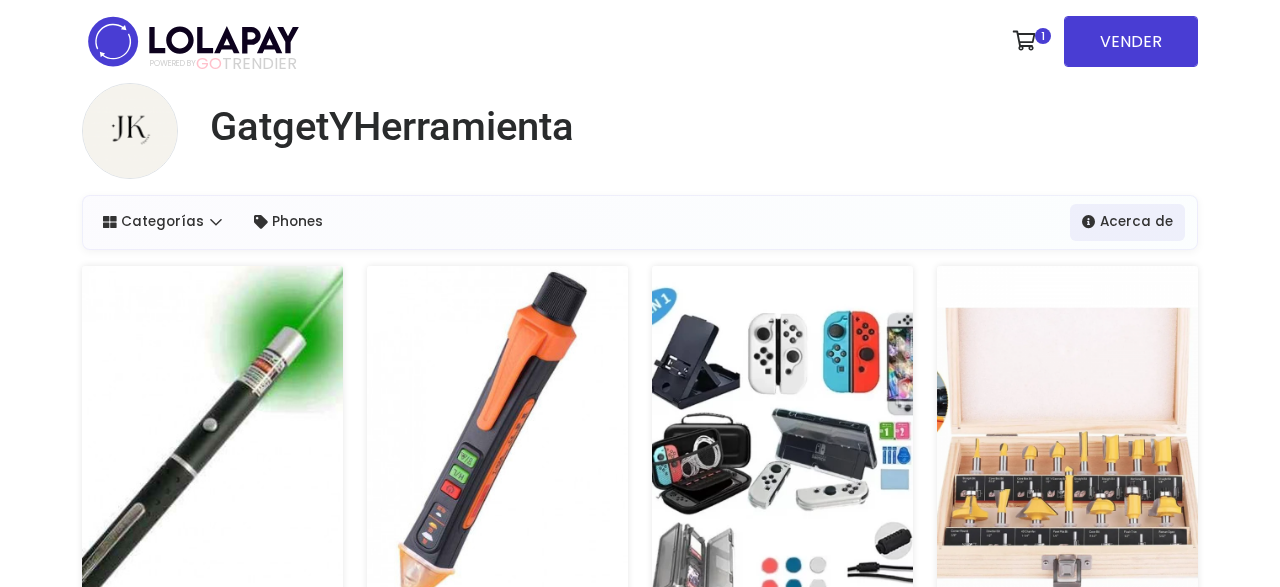 scroll, scrollTop: 0, scrollLeft: 0, axis: both 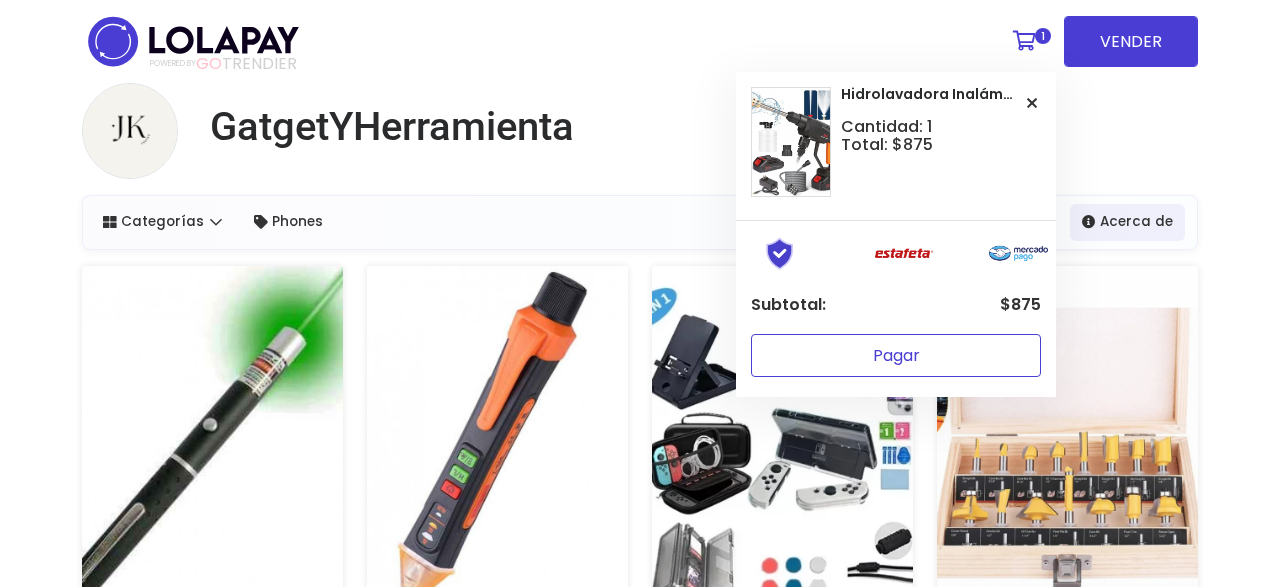 click on "Pagar" at bounding box center (896, 355) 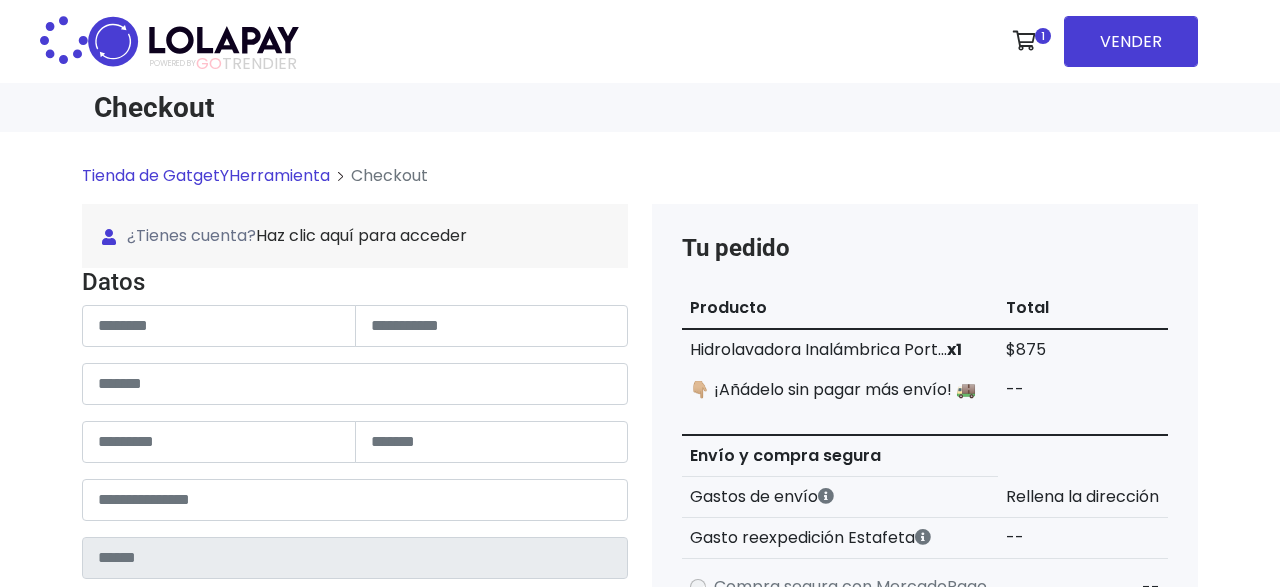 scroll, scrollTop: 0, scrollLeft: 0, axis: both 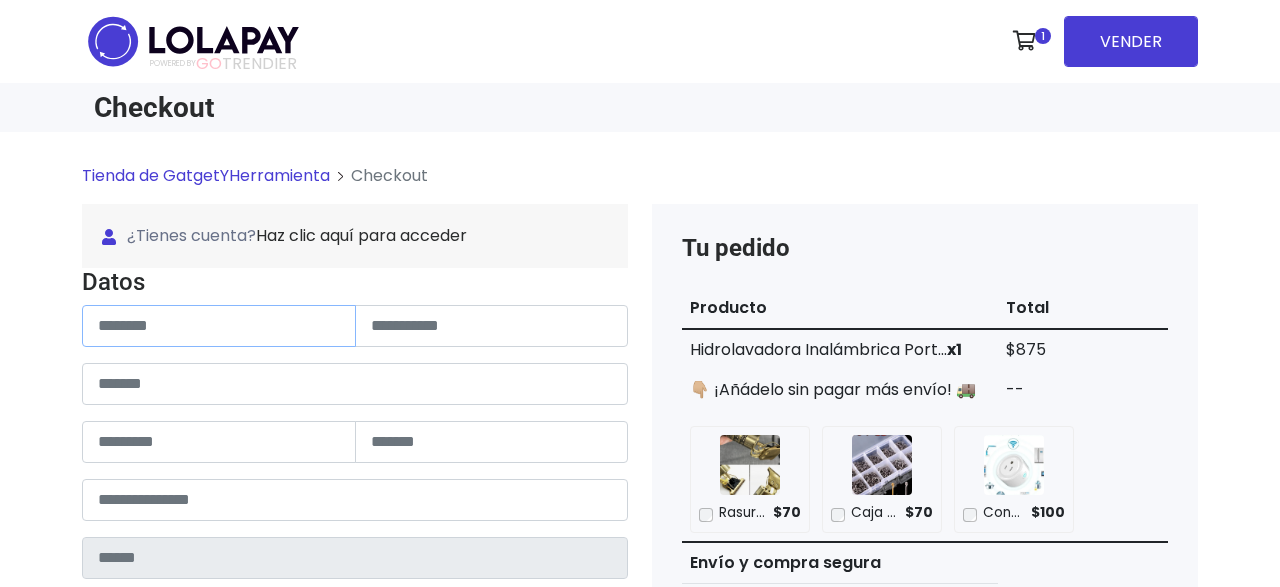 click at bounding box center (219, 326) 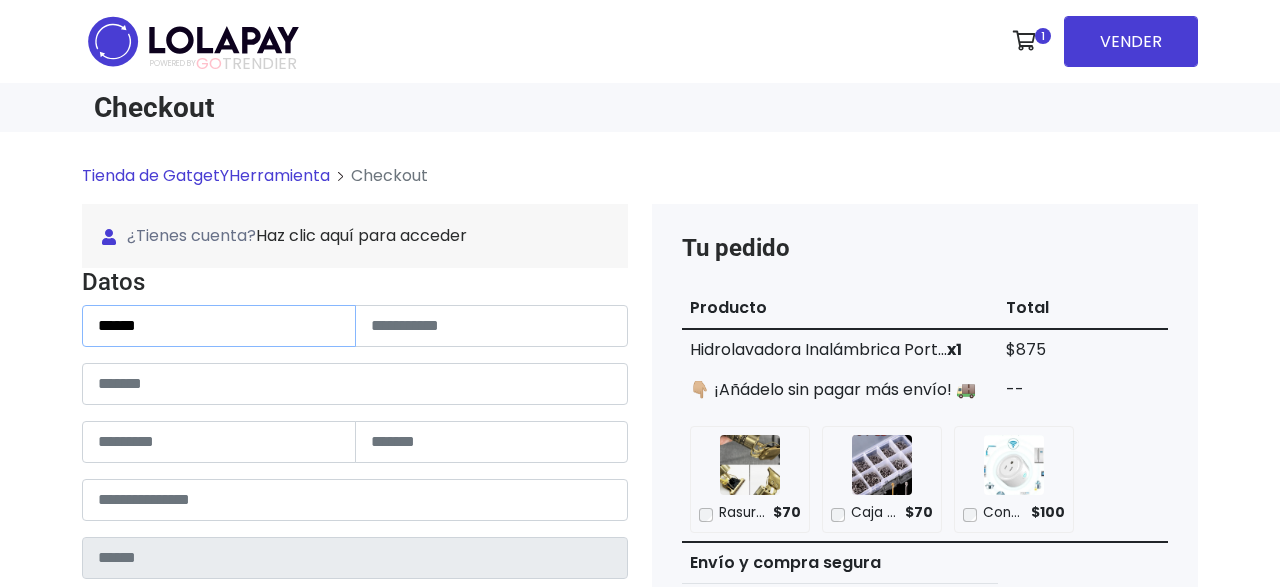 type on "******" 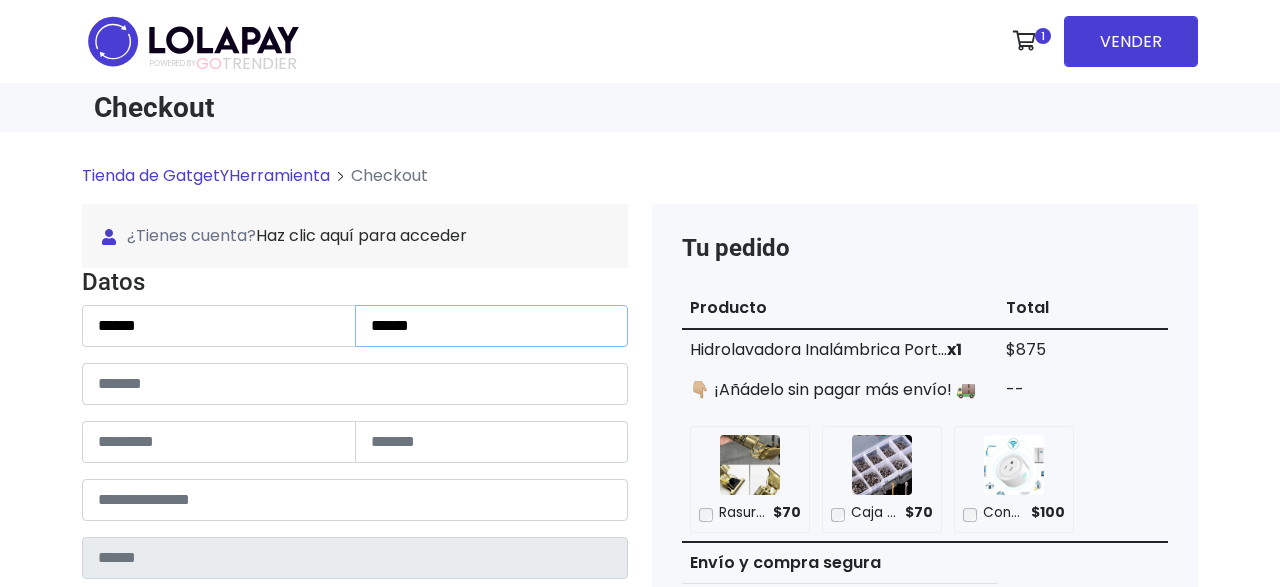 type on "******" 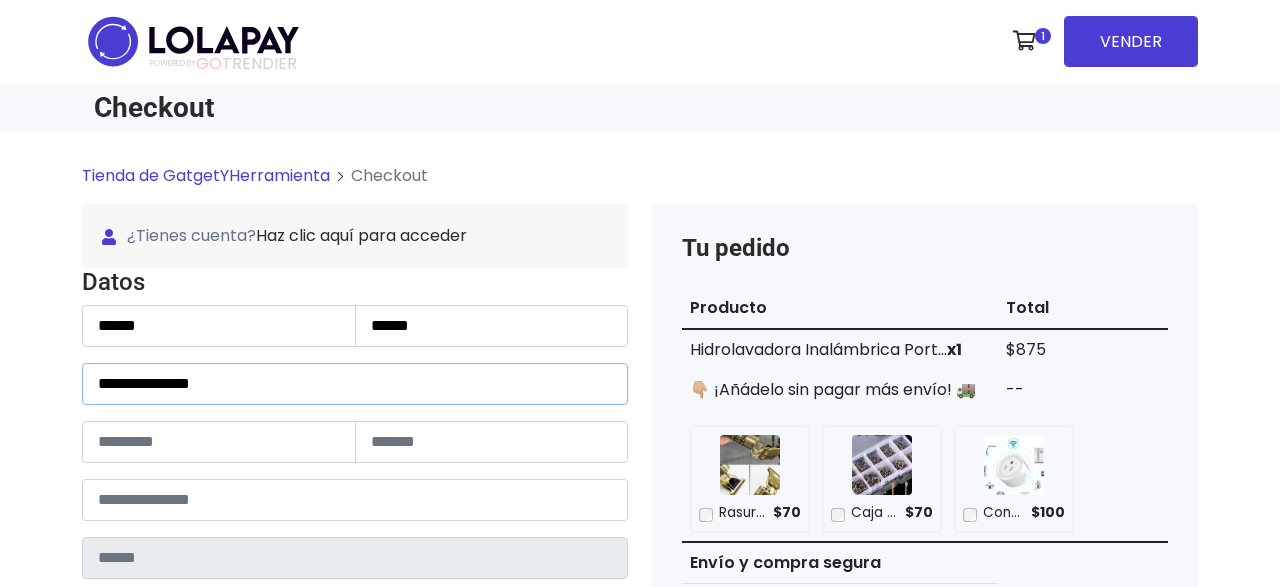 type on "**********" 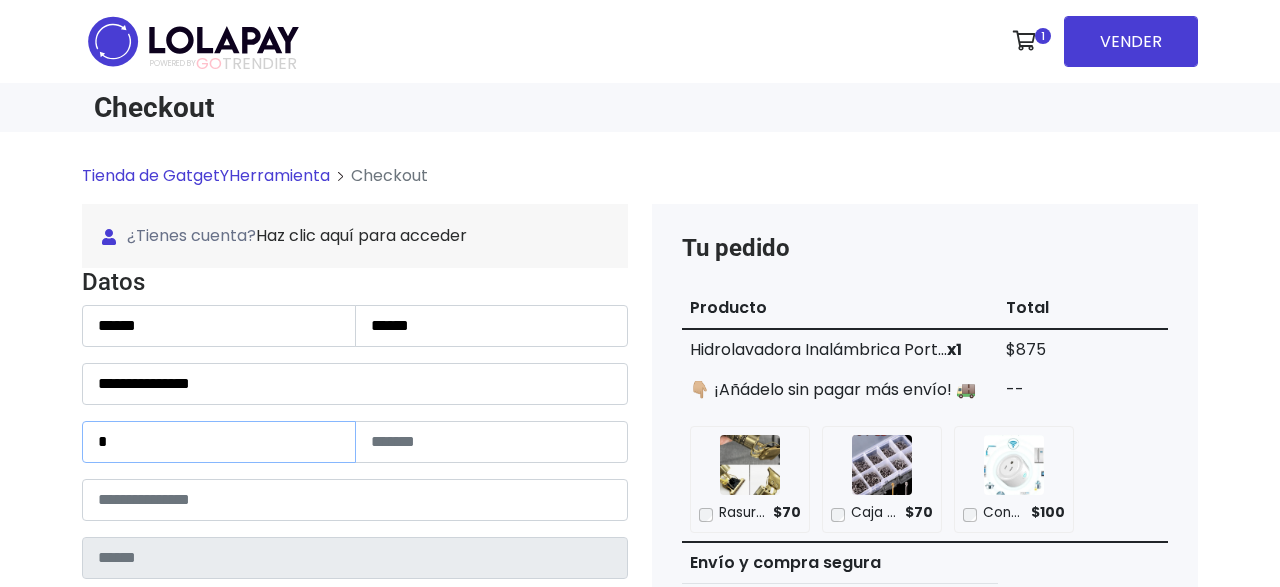 type on "*" 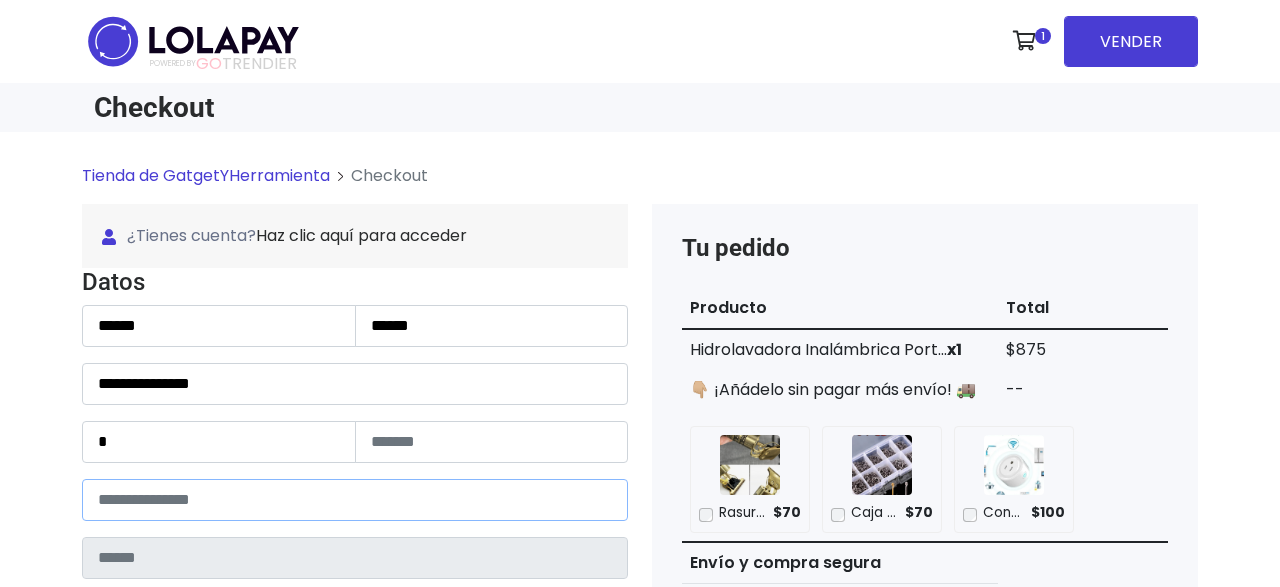 type on "*****" 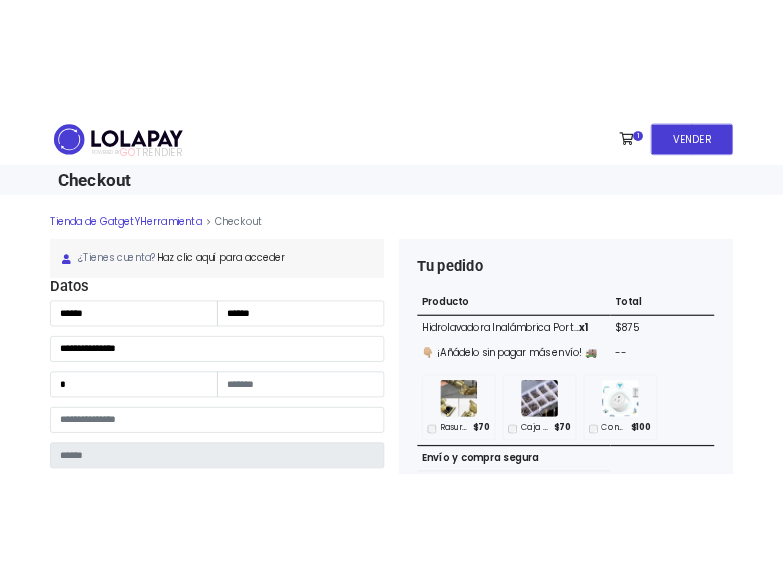 scroll, scrollTop: 375, scrollLeft: 0, axis: vertical 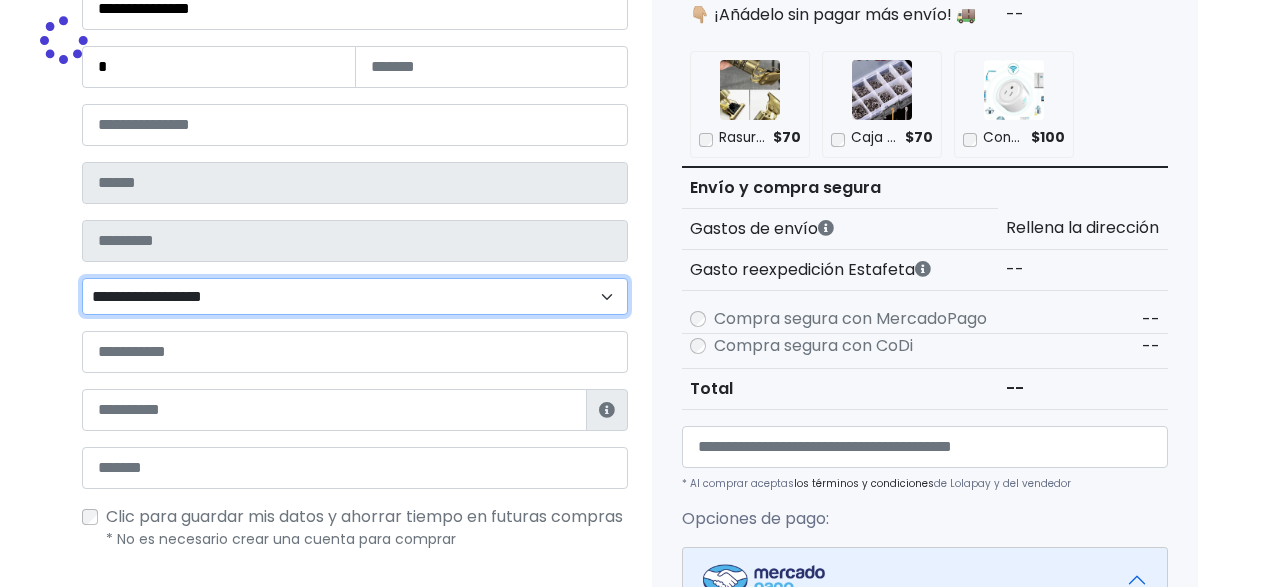type on "******" 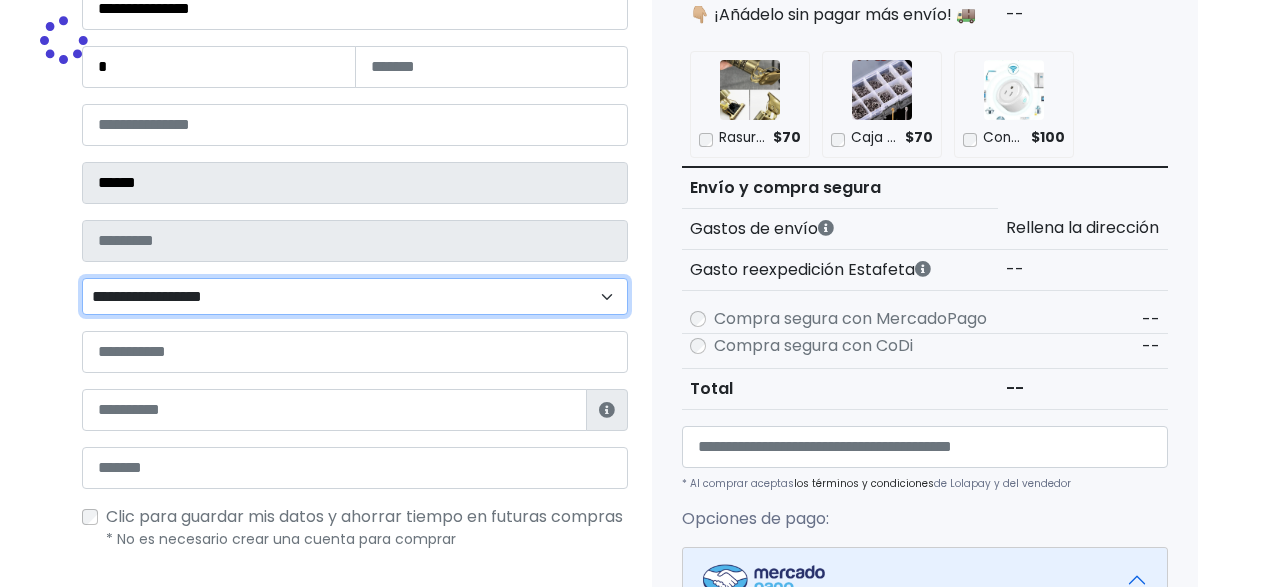 type on "*********" 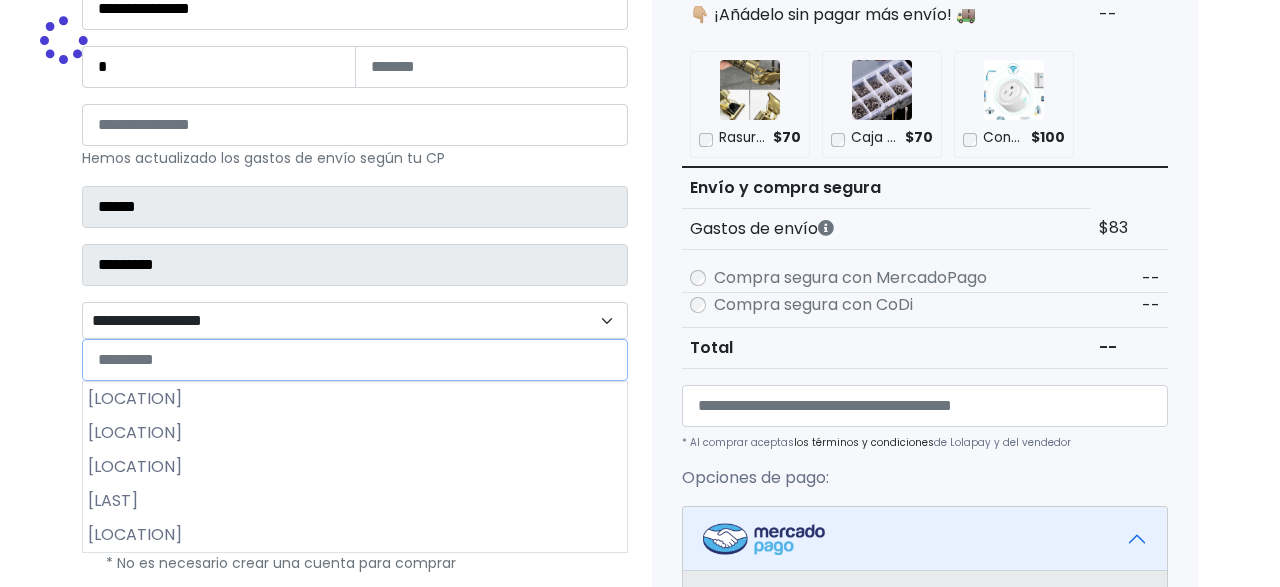 click on "**********" at bounding box center [355, 320] 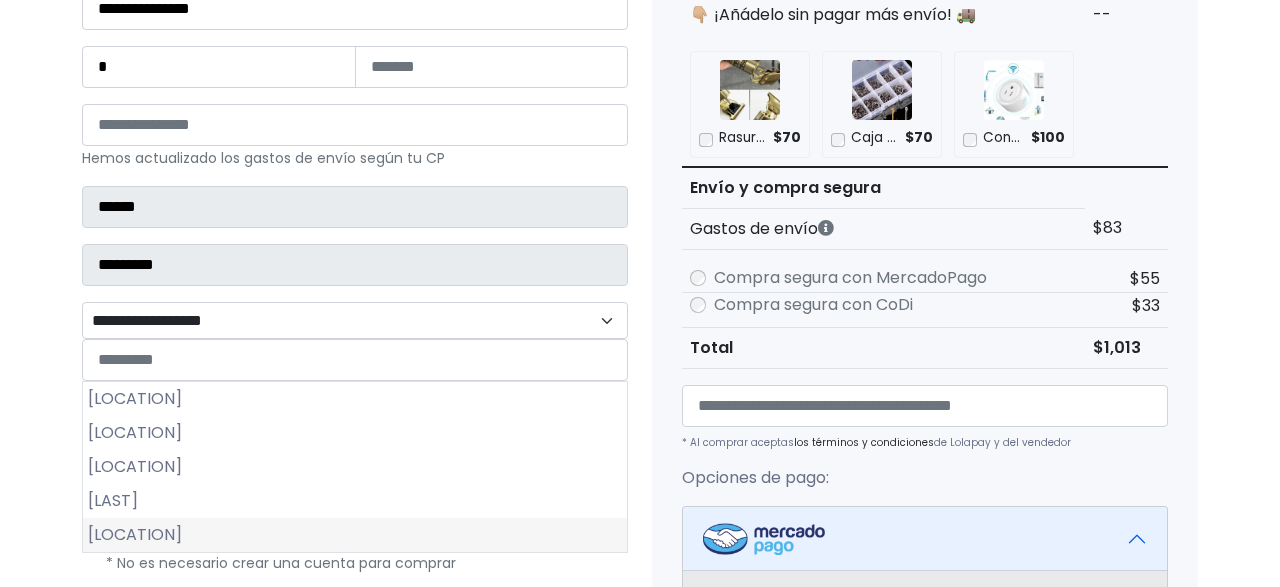 click on "[LOCATION]" at bounding box center [355, 535] 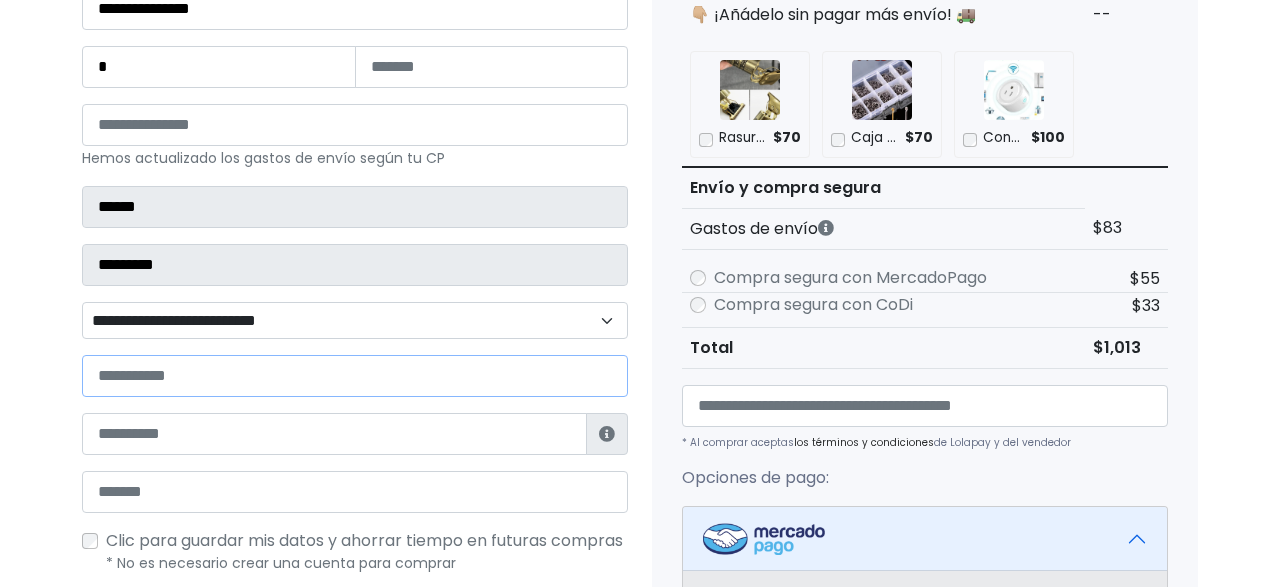 click at bounding box center (355, 376) 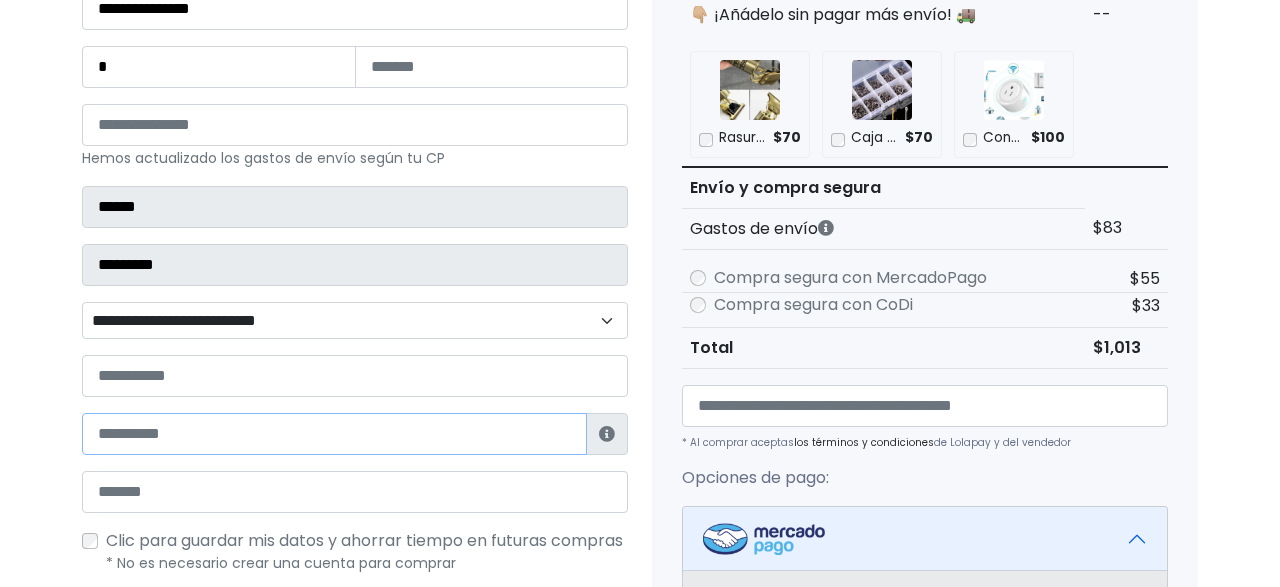 click at bounding box center (334, 434) 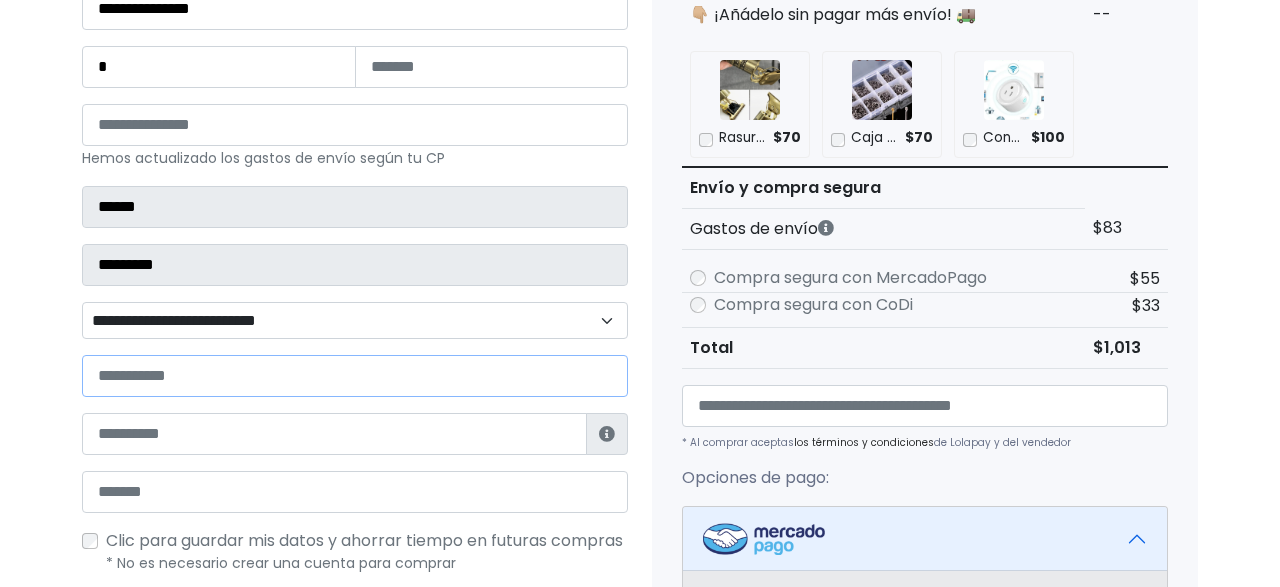 click at bounding box center (355, 376) 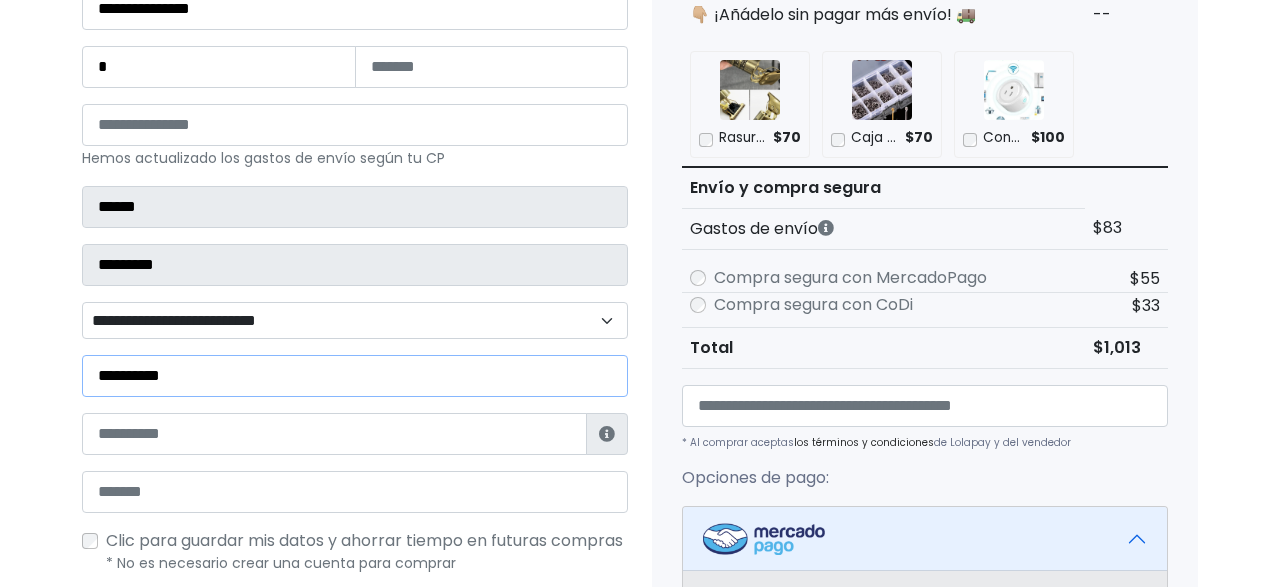 type on "**********" 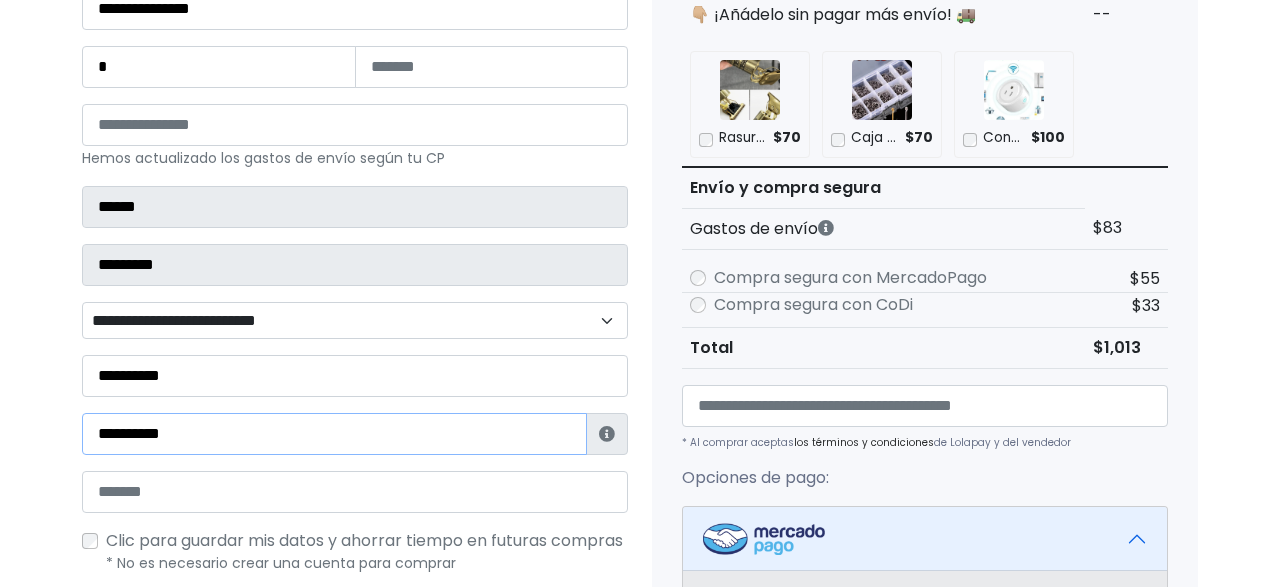 type on "**********" 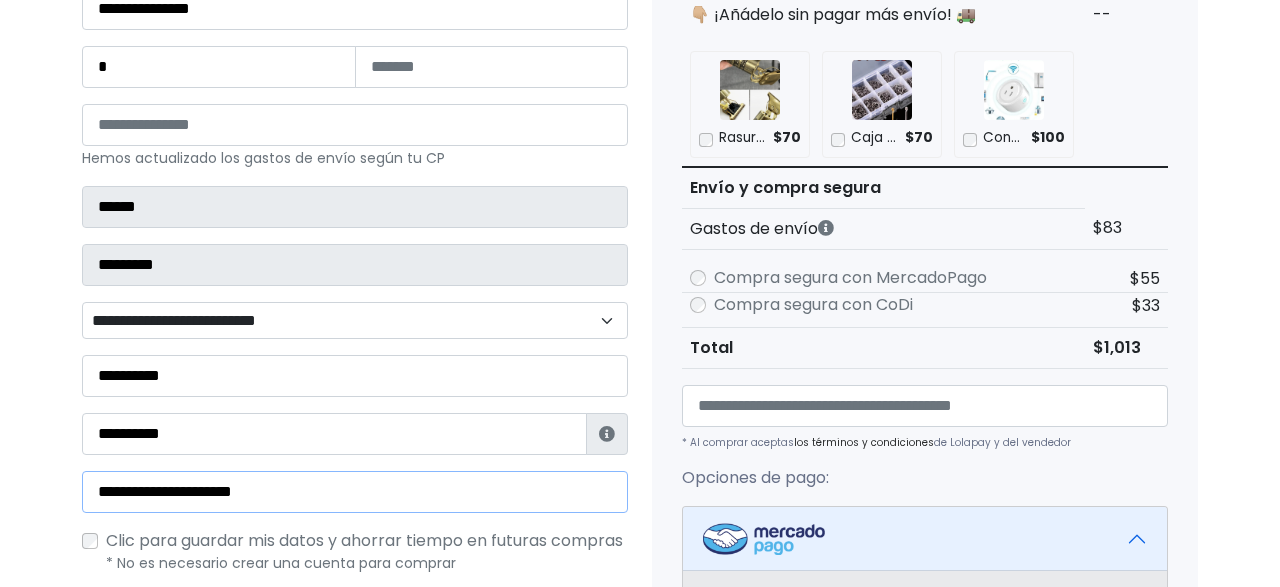 type on "**********" 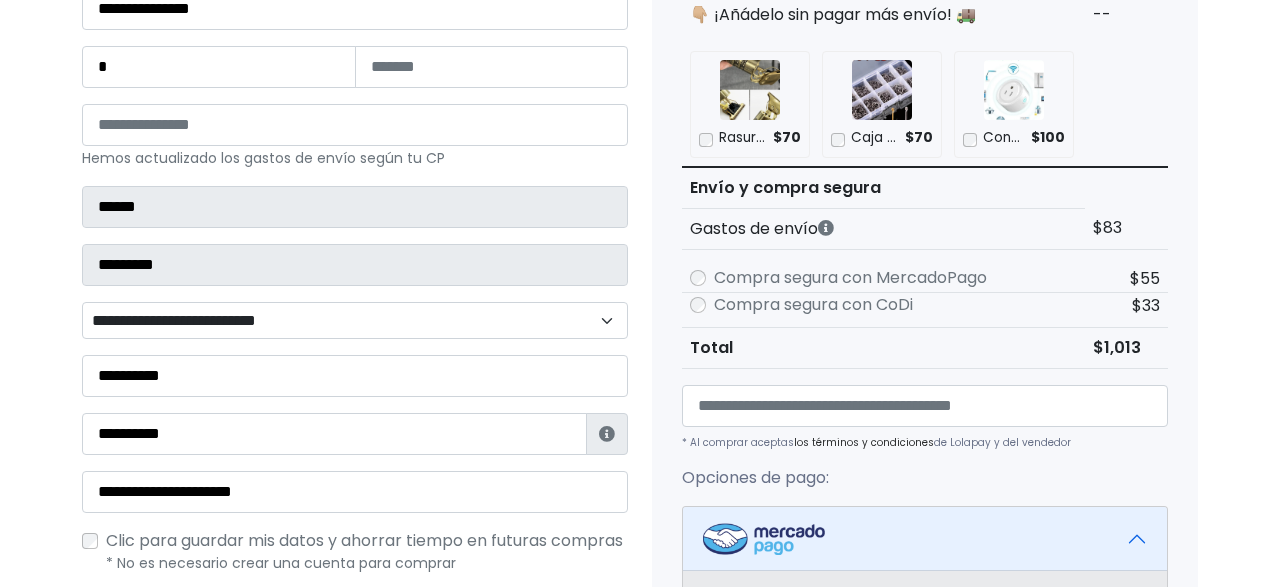 click on "$33" at bounding box center [1146, 305] 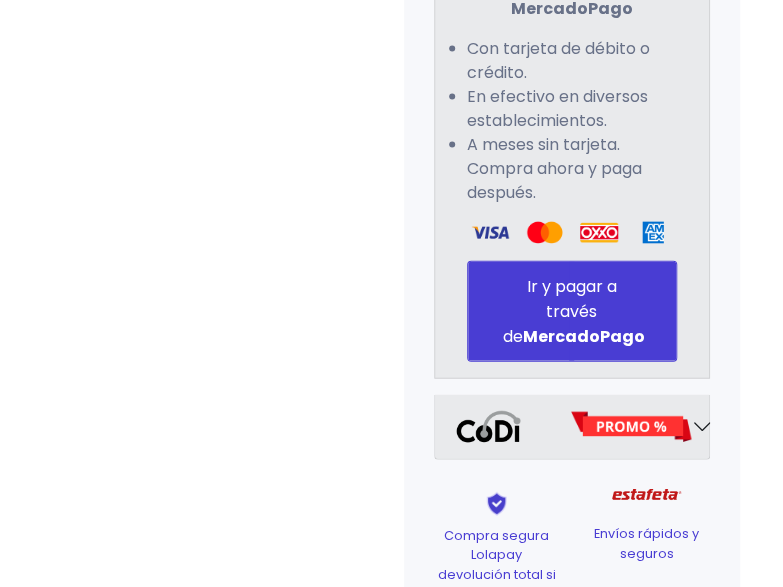 scroll, scrollTop: 1219, scrollLeft: 0, axis: vertical 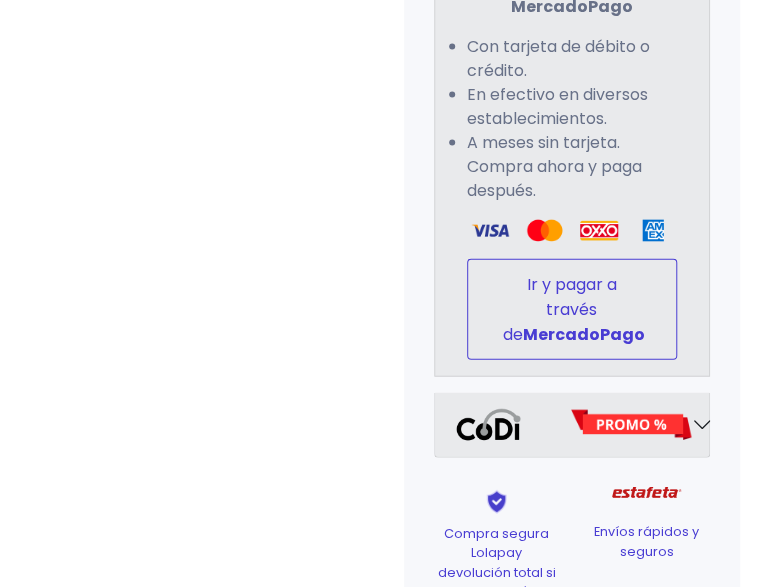 click on "Ir y pagar a través de  MercadoPago" at bounding box center (572, 308) 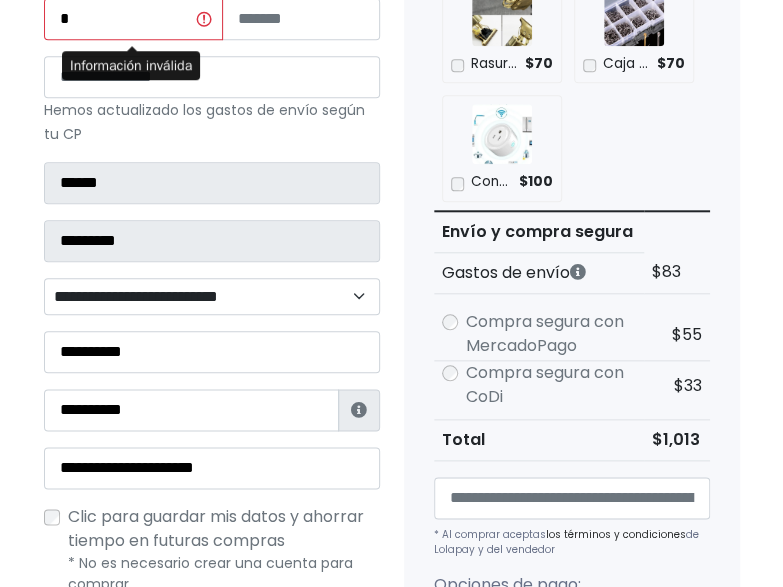 scroll, scrollTop: 492, scrollLeft: 0, axis: vertical 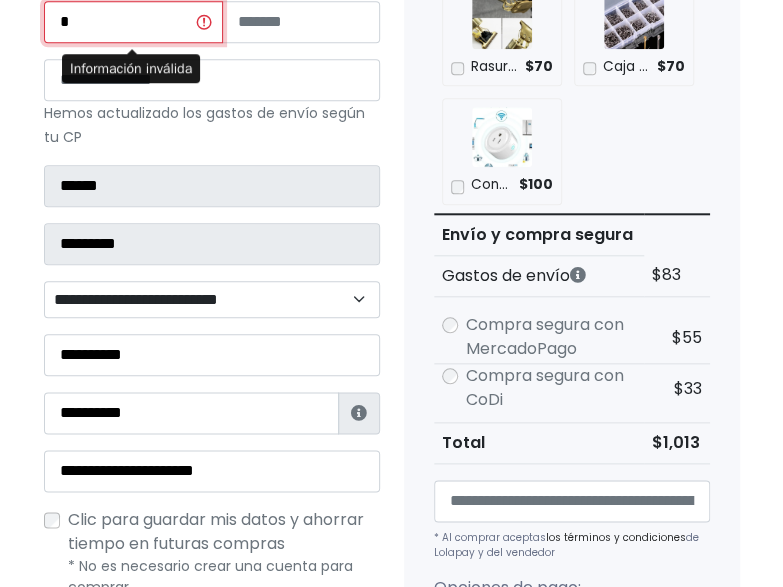 click on "*" at bounding box center (133, 22) 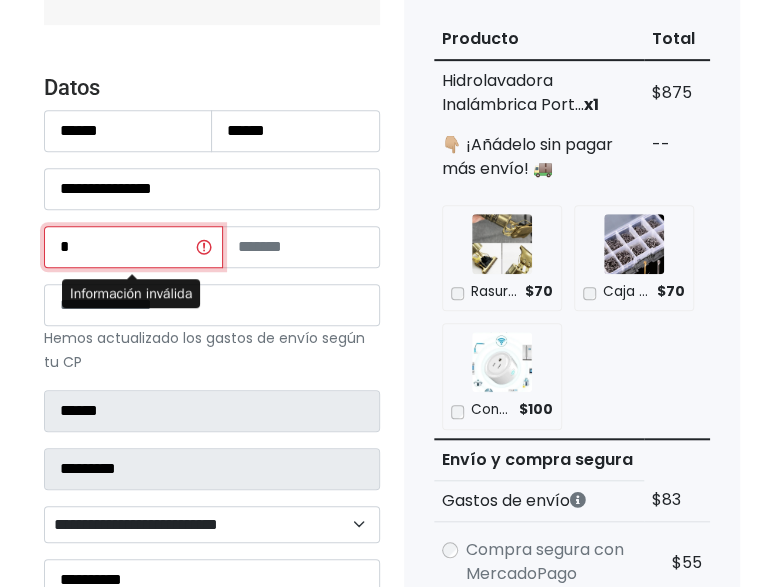 click on "*" at bounding box center [133, 247] 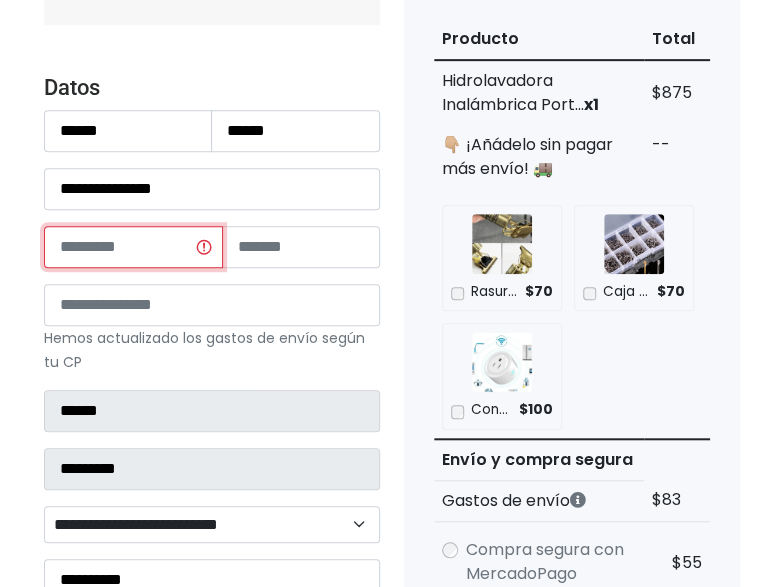 click at bounding box center [133, 247] 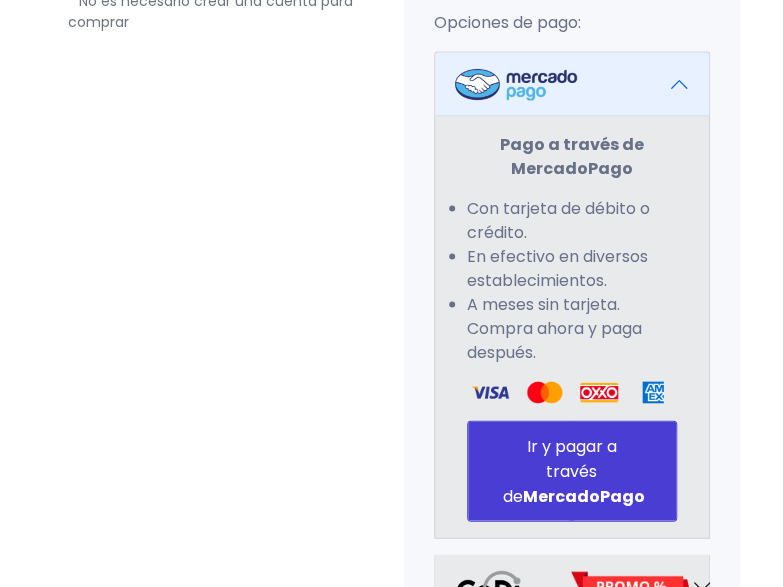scroll, scrollTop: 1059, scrollLeft: 0, axis: vertical 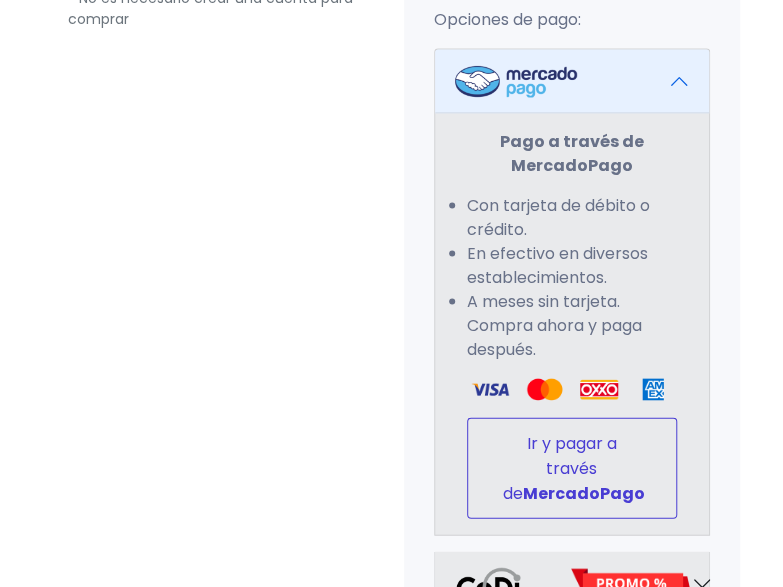 type on "**" 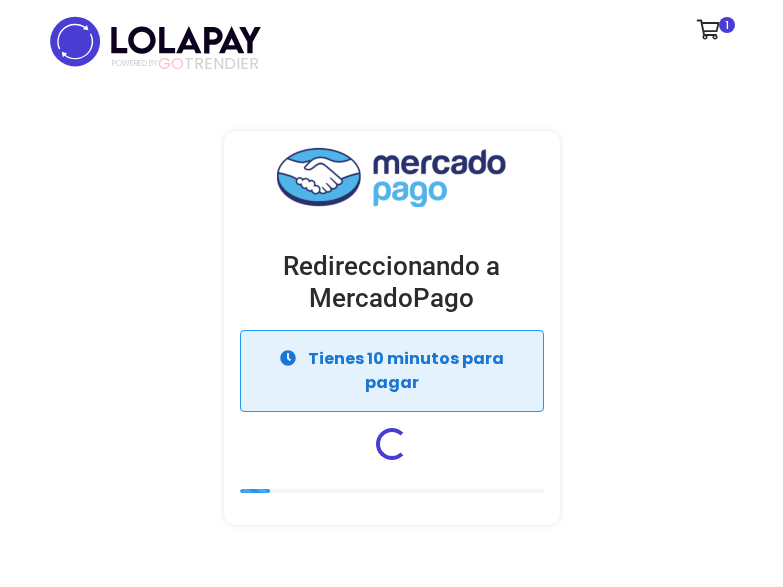 scroll, scrollTop: 0, scrollLeft: 0, axis: both 